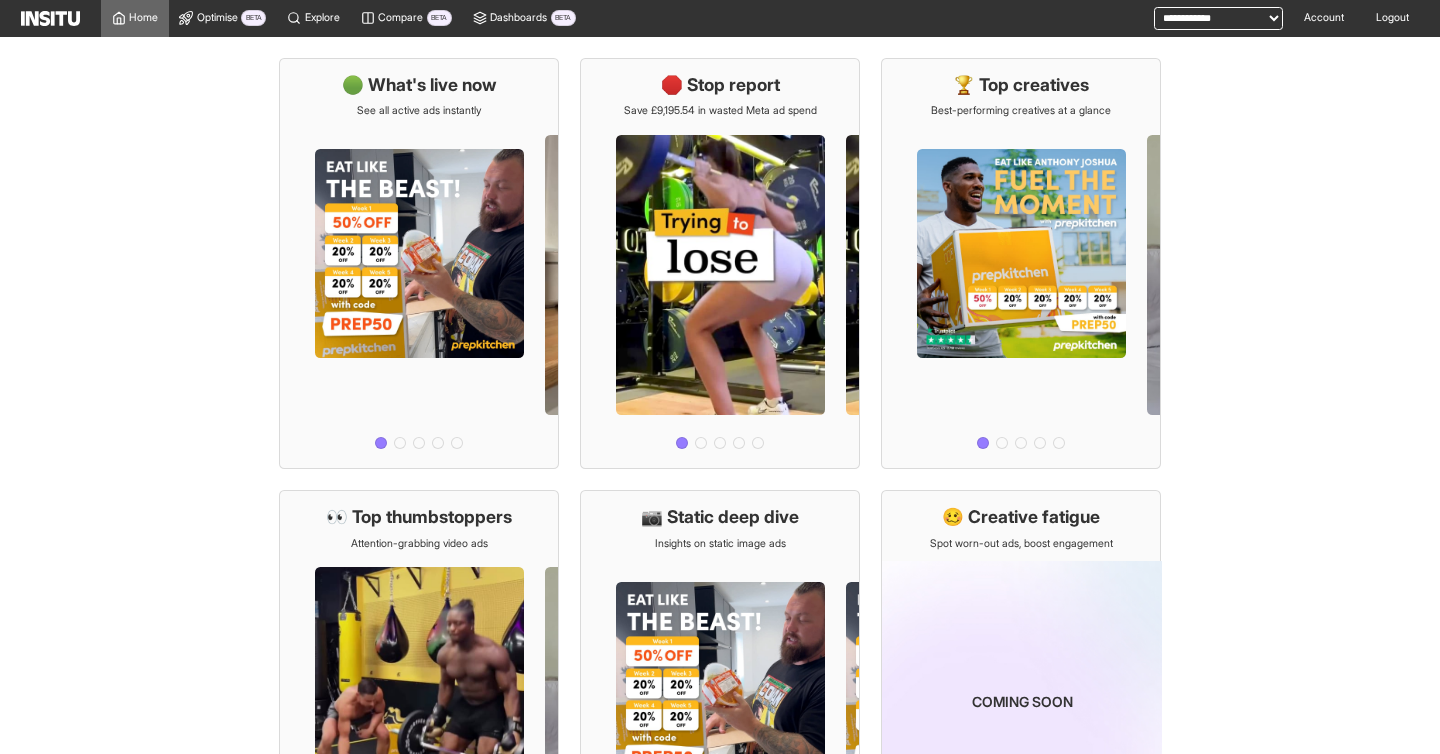 scroll, scrollTop: 0, scrollLeft: 0, axis: both 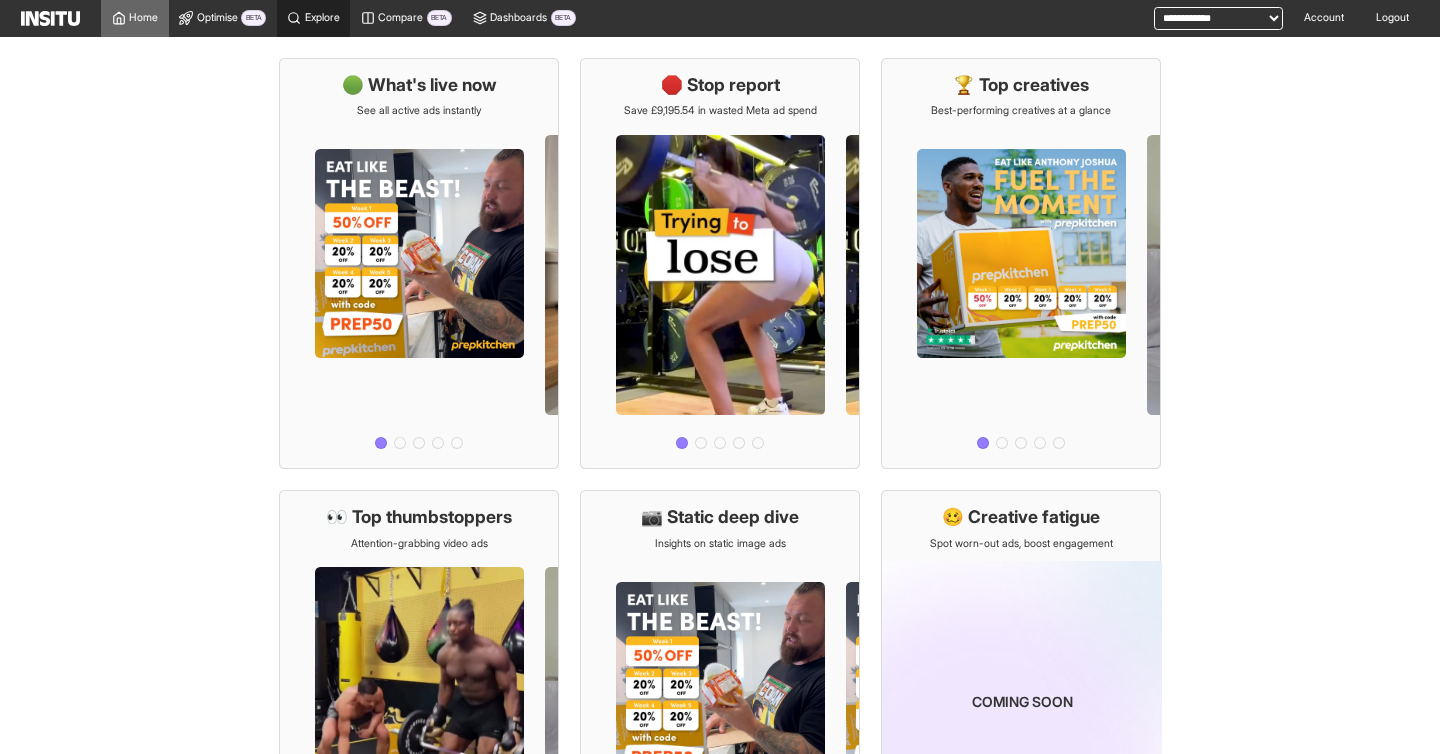 click on "Explore" at bounding box center (313, 18) 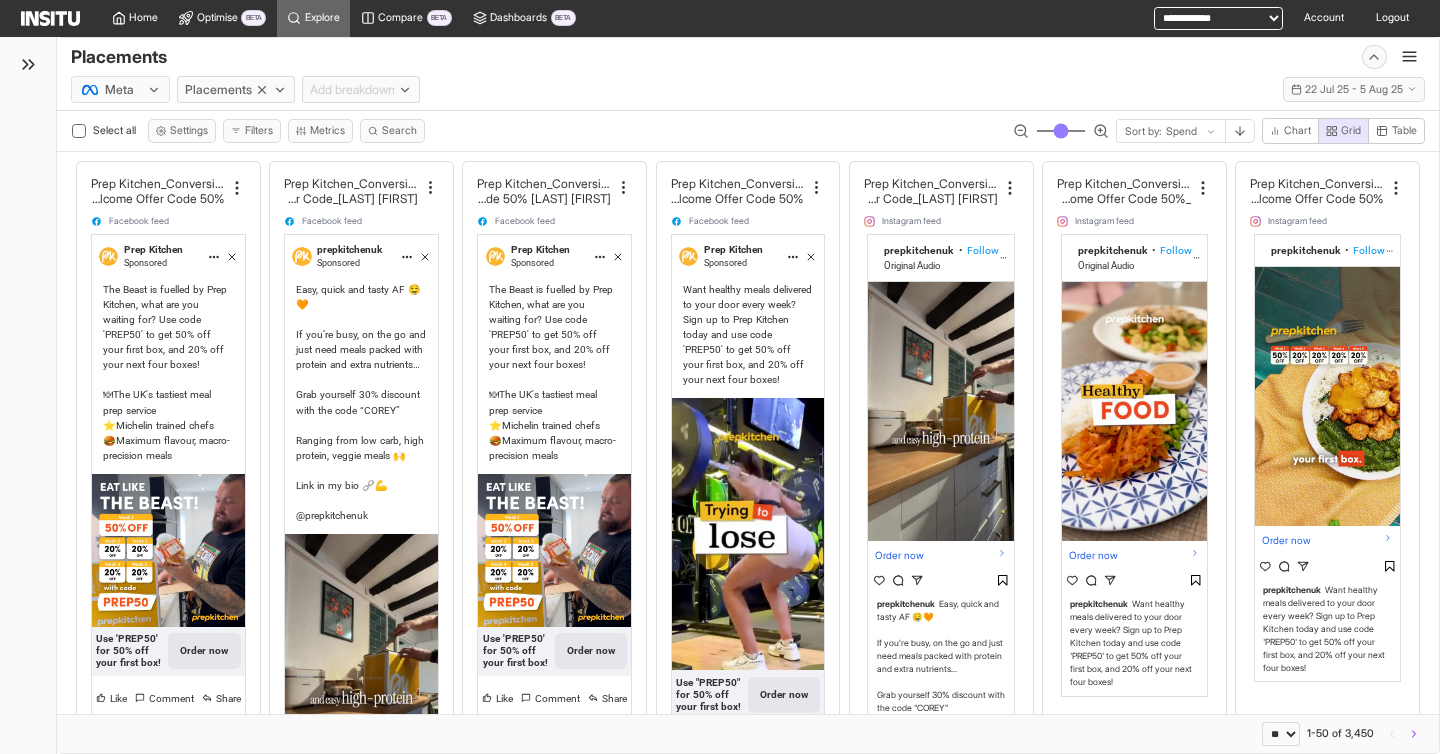click on "**********" at bounding box center [1218, 18] 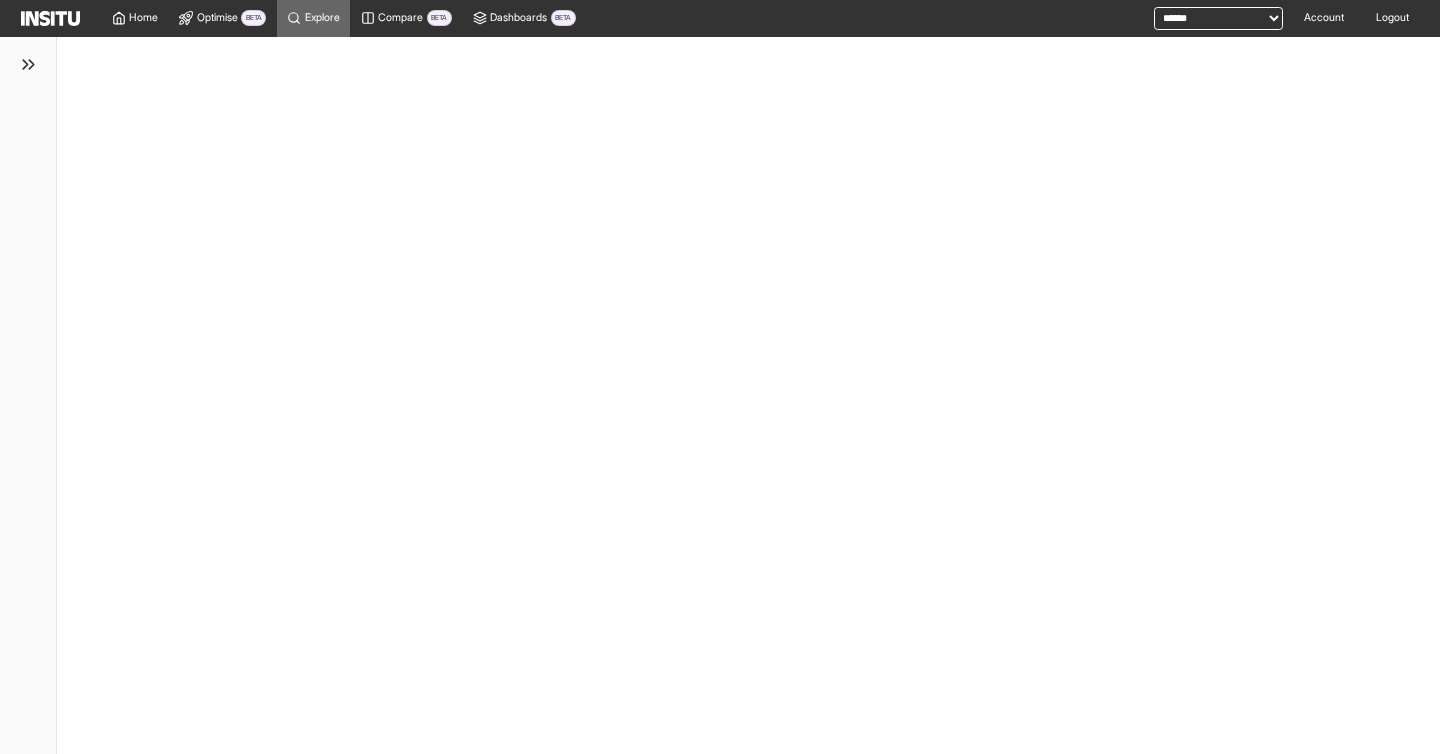 scroll, scrollTop: 0, scrollLeft: 0, axis: both 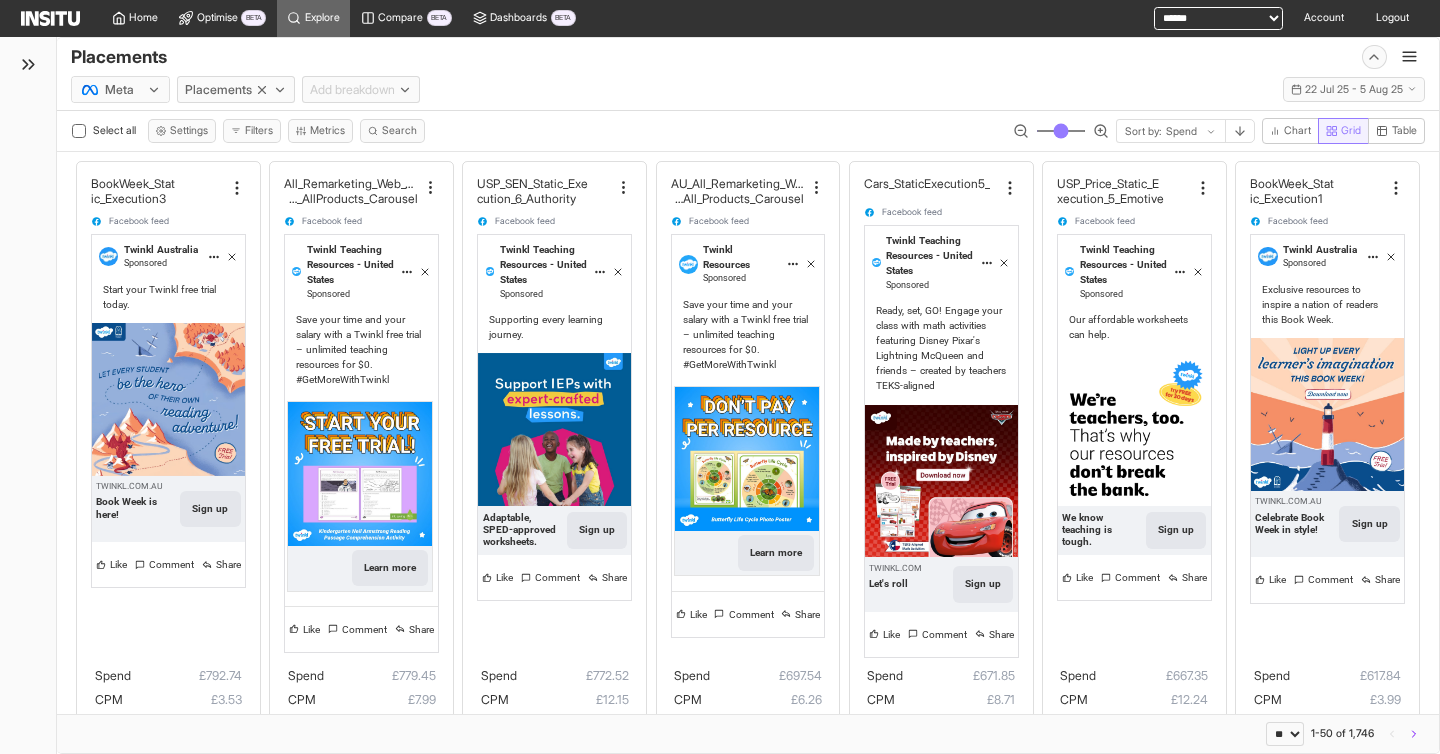 click 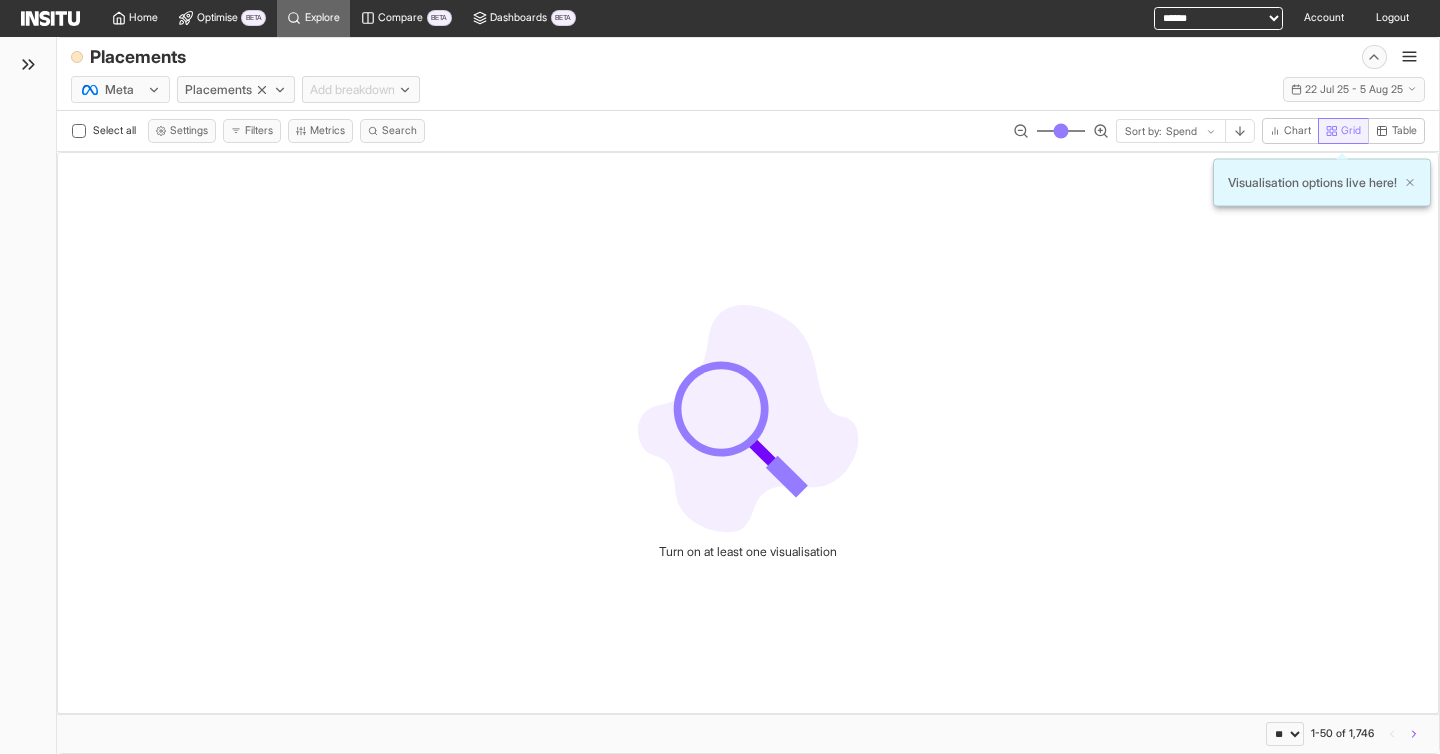 click on "Grid" at bounding box center (1351, 131) 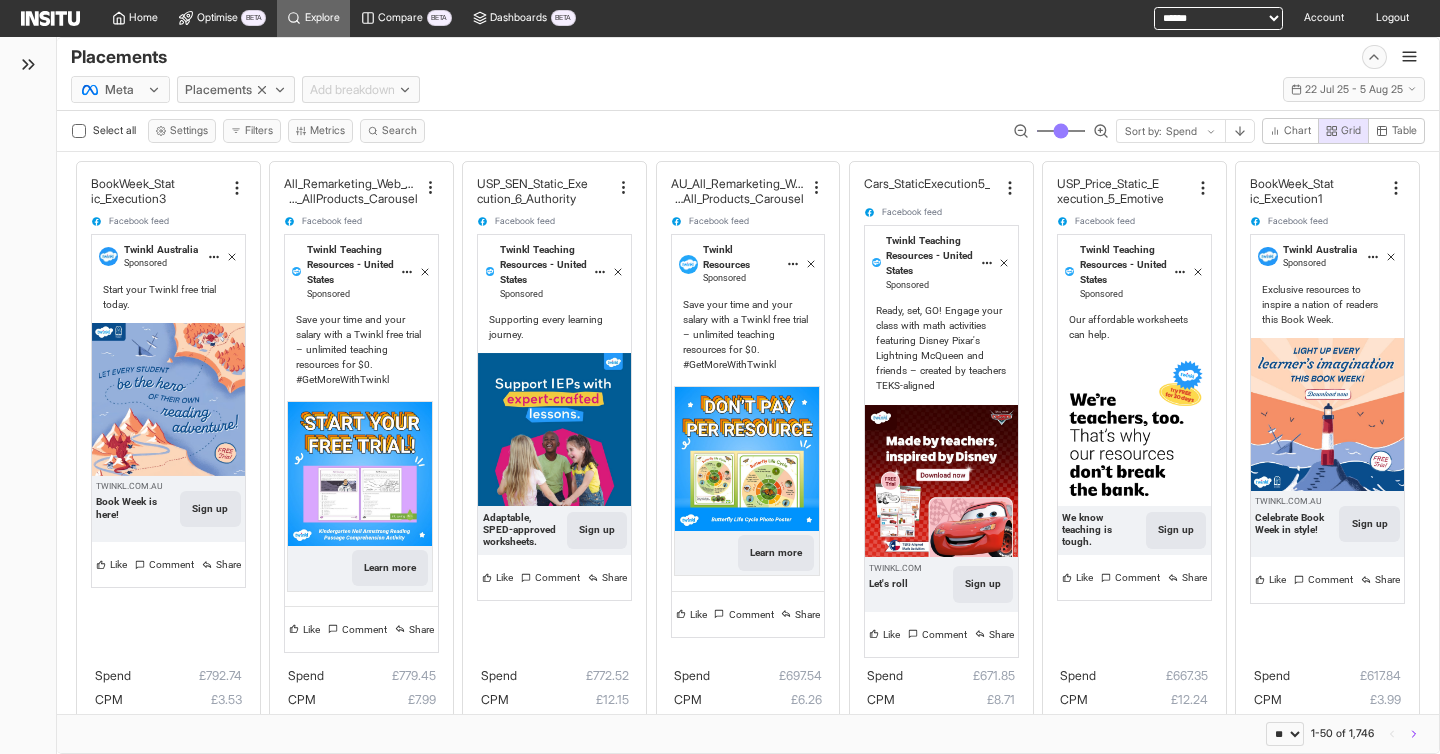 drag, startPoint x: 759, startPoint y: 100, endPoint x: 627, endPoint y: 110, distance: 132.37825 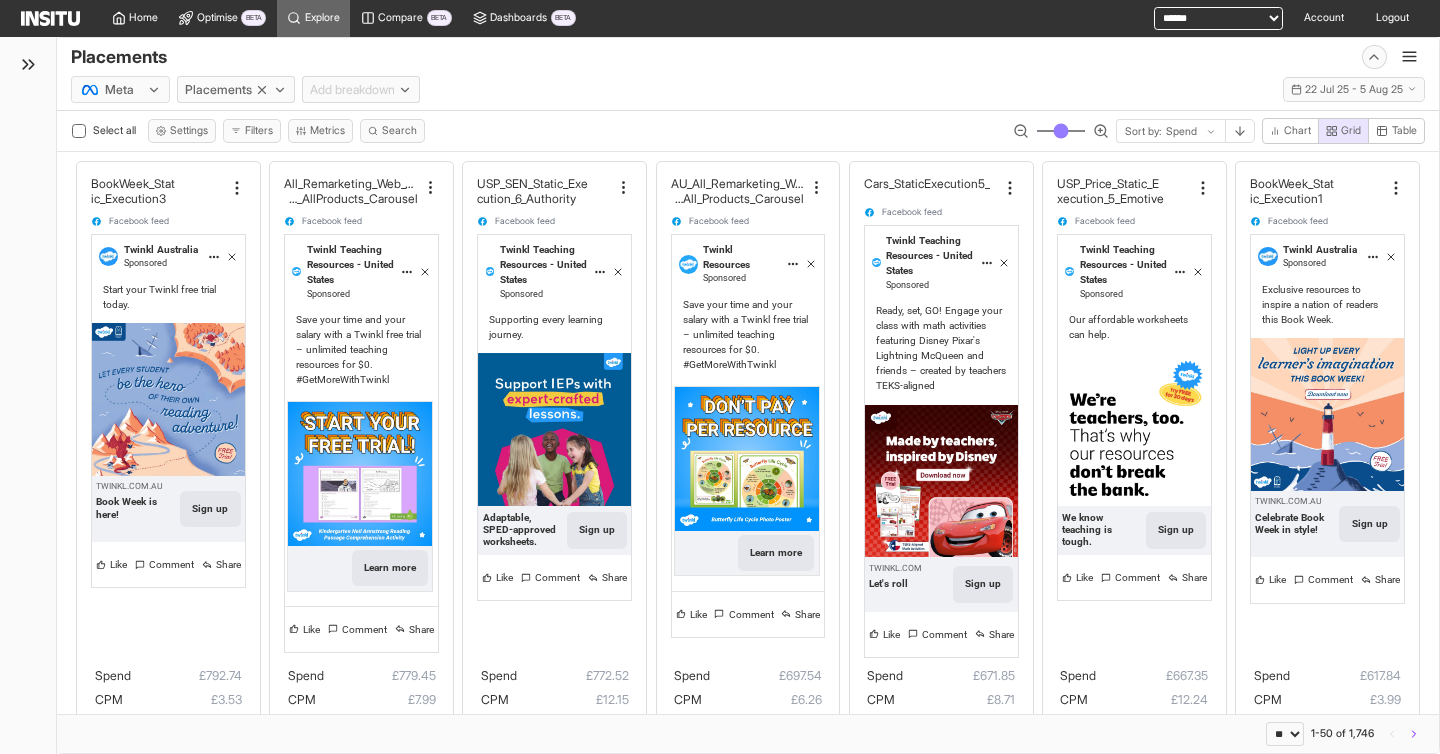 click 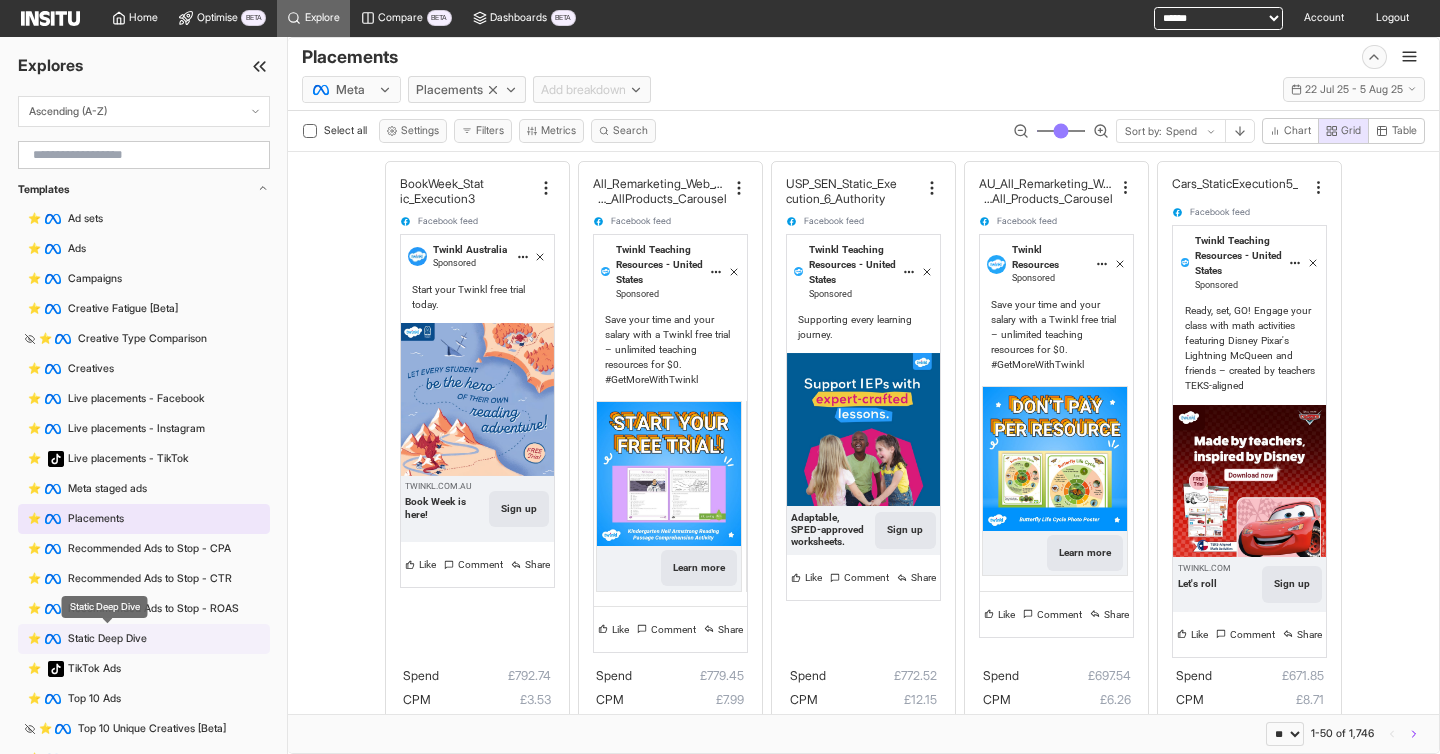click on "Static Deep Dive" at bounding box center [107, 639] 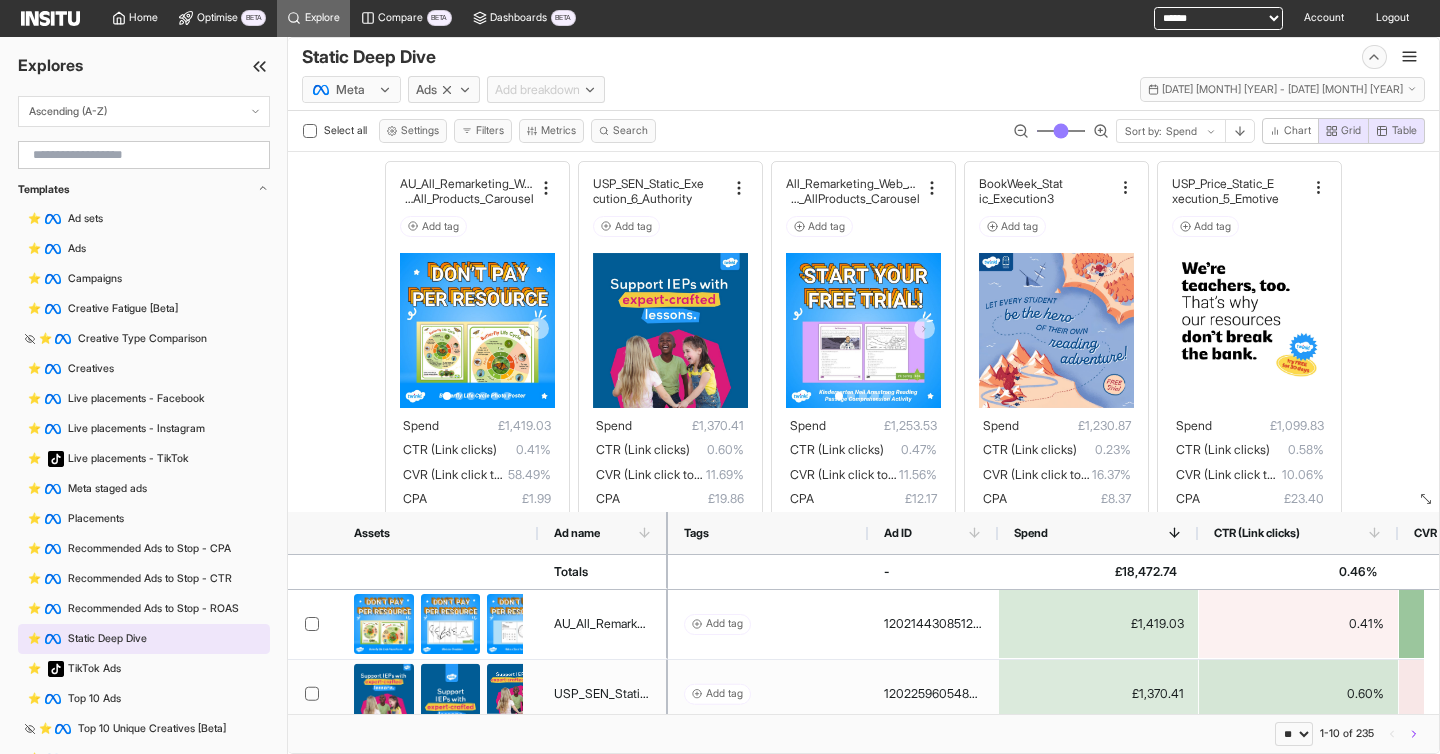 click 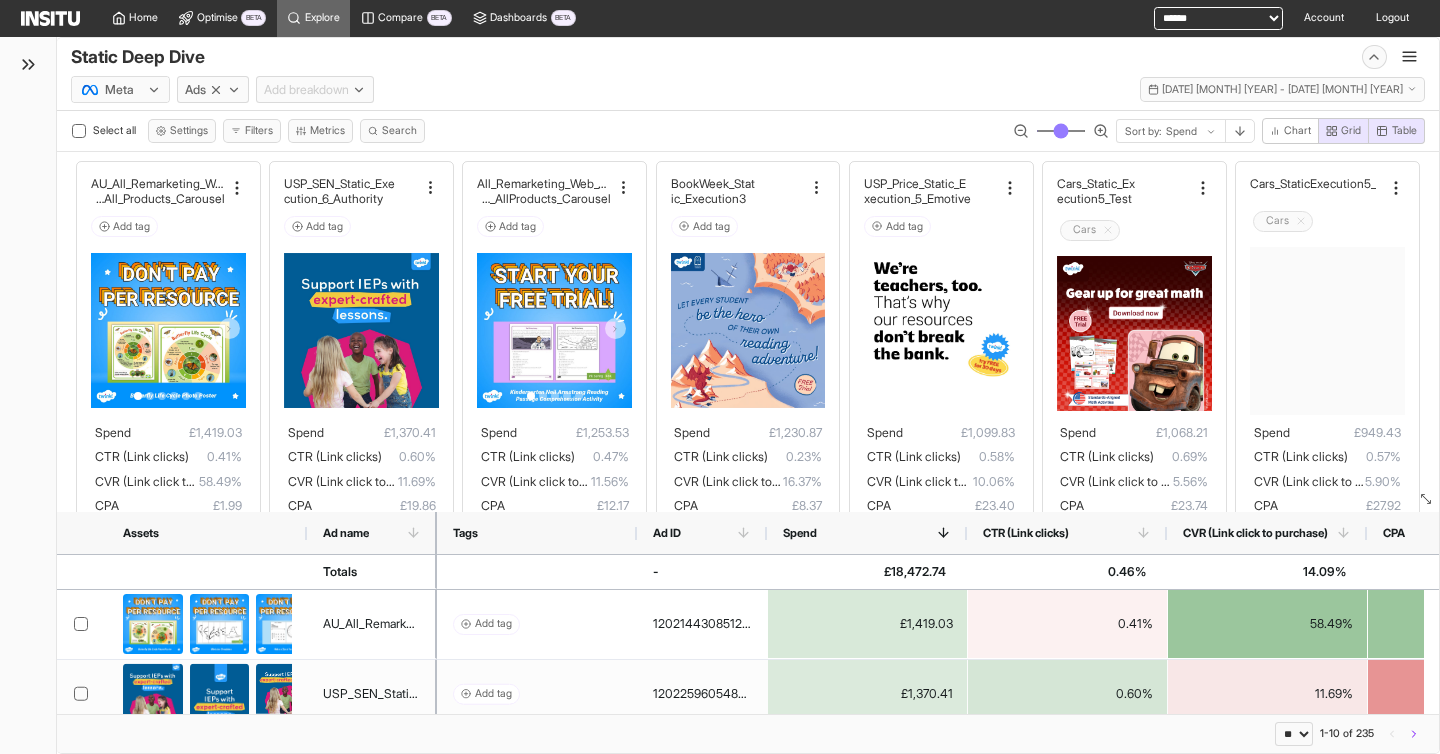 click on "AU_All_Remarketing_Web_Visi tors_All_Products_Carousel Add tag Spend £1,419.03 CTR (Link clicks) 0.41% CVR (Link click to purchase) 58.49% CPA £1.99 ROAS 0.25 USP_SEN_Static_Exe cution_6_Authority Add tag Spend £1,370.41 CTR (Link clicks) 0.60% CVR (Link click to purchase) 11.69% CPA £19.86 ROAS 0.04 All_Remarketing_Web_Visit ors_AllProducts_Carousel Add tag Spend £1,253.53 CTR (Link clicks) 0.47% CVR (Link click to purchase) 11.56% CPA £12.17 ROAS 0.06 BookWeek_Stat ic_Execution3 Add tag Spend £1,230.87 CTR (Link clicks) 0.23% CVR (Link click to purchase) 16.37% CPA £8.37 ROAS 0.06 USP_Price_Static_E xecution_5_Emotive Add tag Spend £1,099.83 CTR (Link clicks) 0.58% CVR (Link click to purchase) 10.06% CPA £23.40 ROAS 0.03 Cars_Static_Ex ecution5_Test Cars Spend £1,068.21 CTR (Link clicks) 0.69% CVR (Link click to purchase) 5.56% CPA £23.74 ROAS 0.03 Cars_Static _Execution5 Cars Spend £949.43 CTR (Link clicks) 0.57% CVR (Link click to purchase) 5.90% CPA £27.92 ROAS 0.03 BookWeek_Stat Add tag" at bounding box center (748, 578) 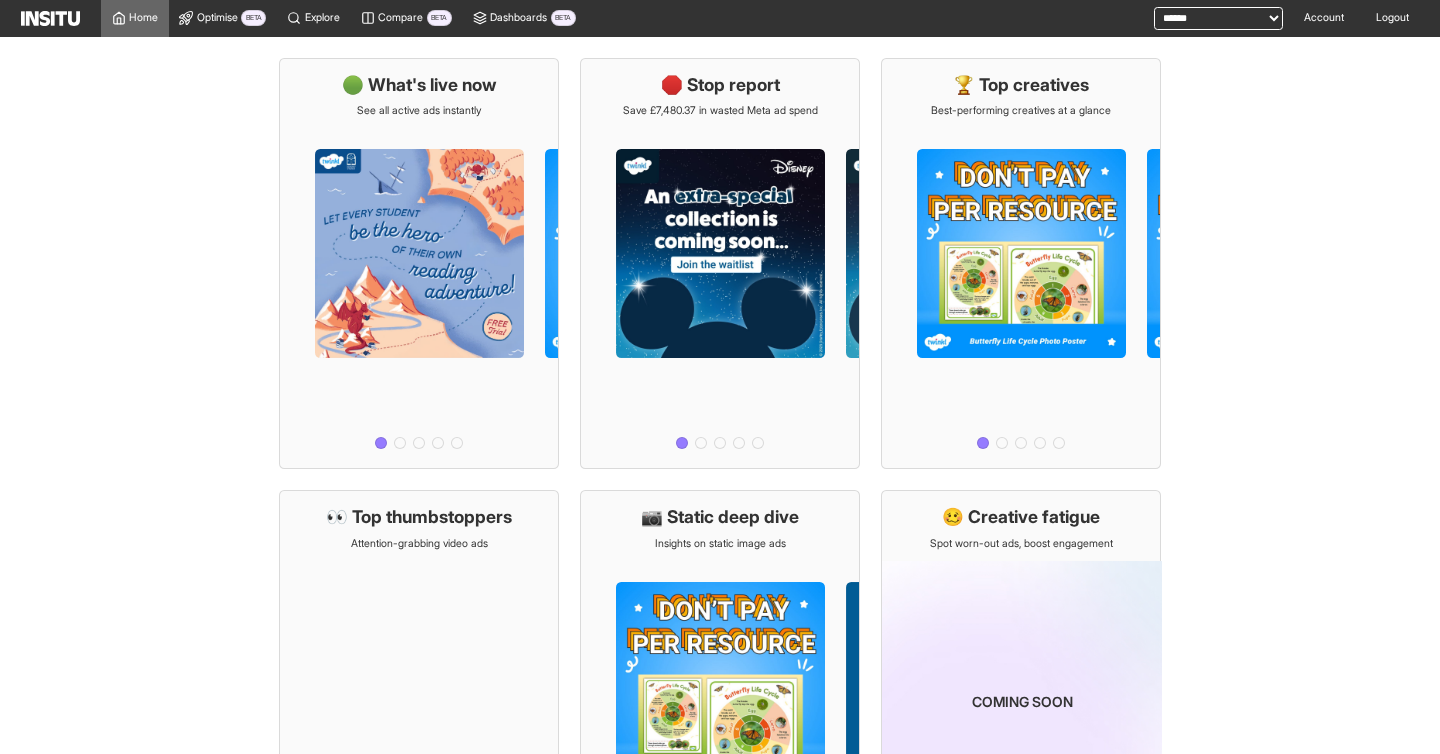 scroll, scrollTop: 0, scrollLeft: 0, axis: both 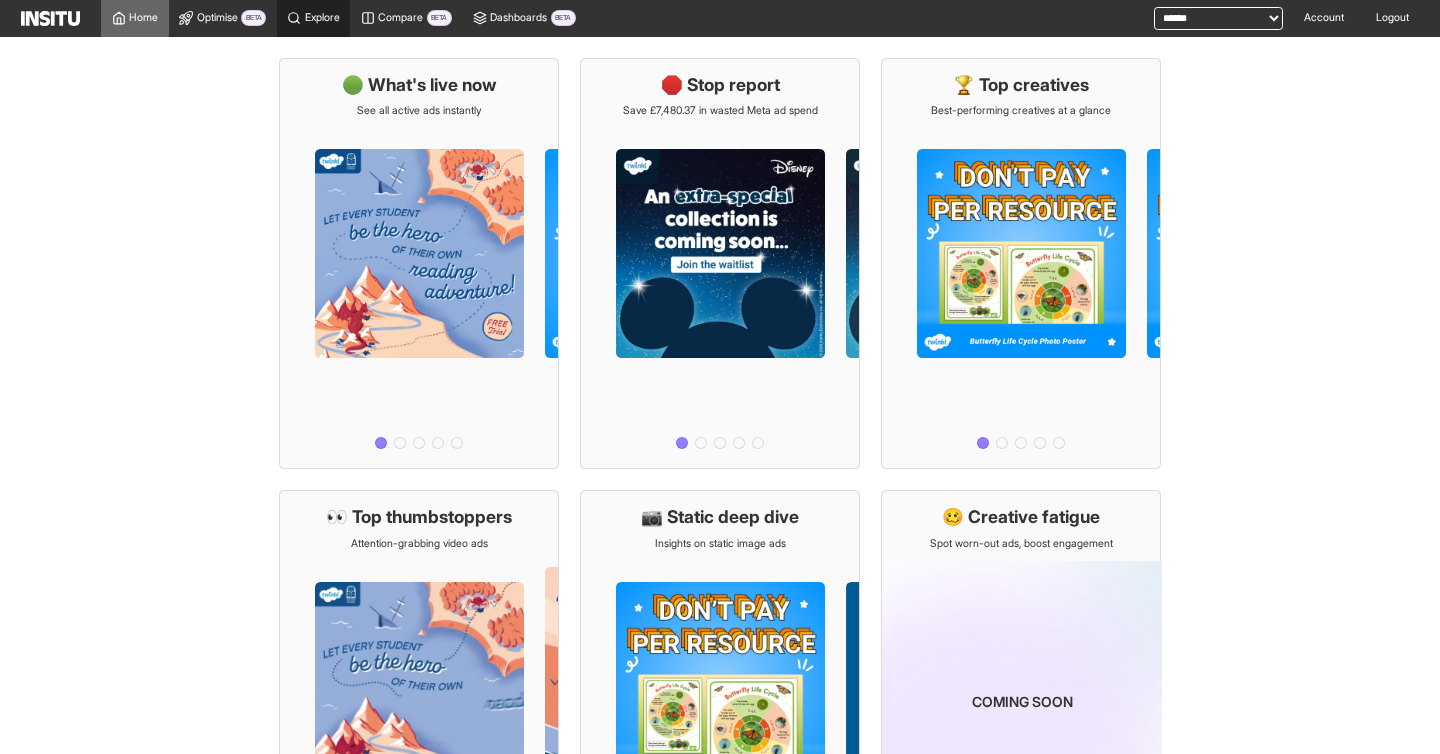 click on "Explore" at bounding box center [322, 18] 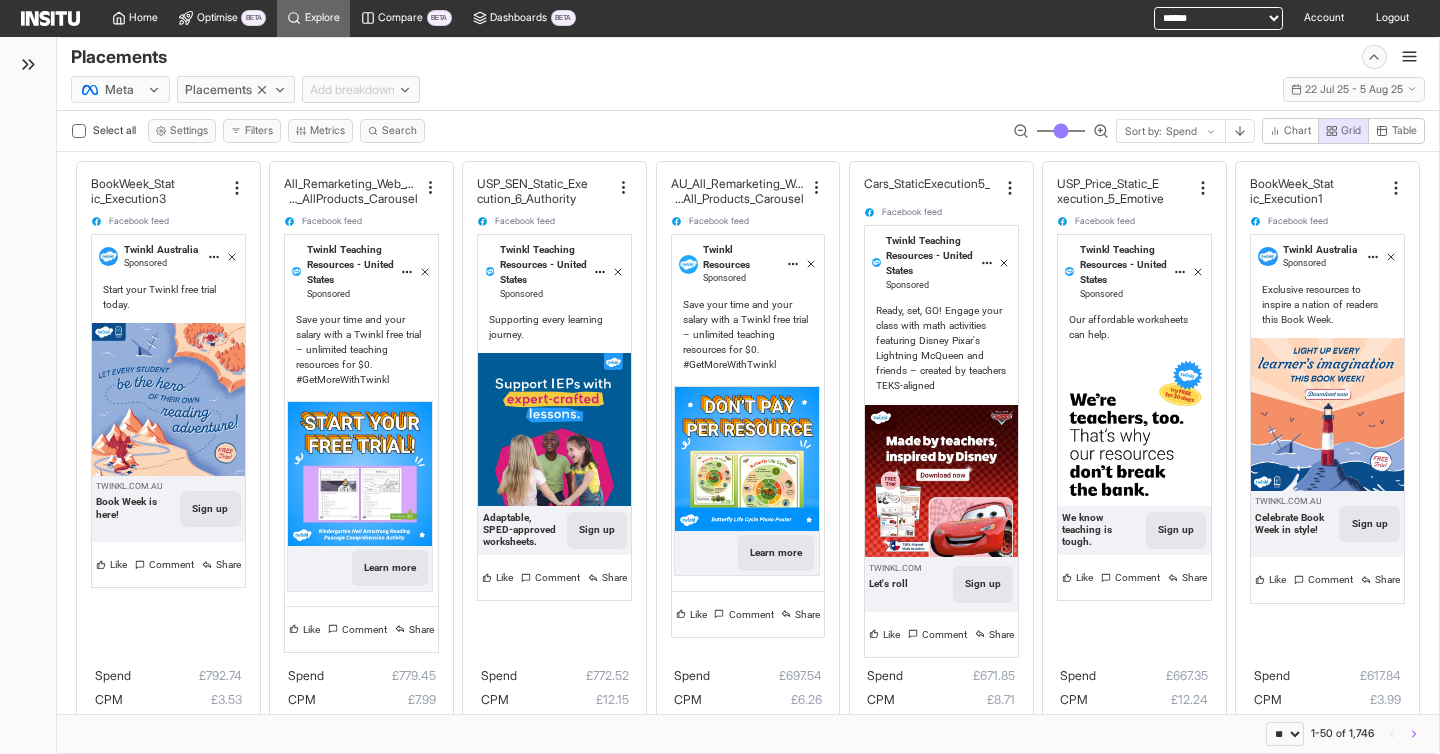 click 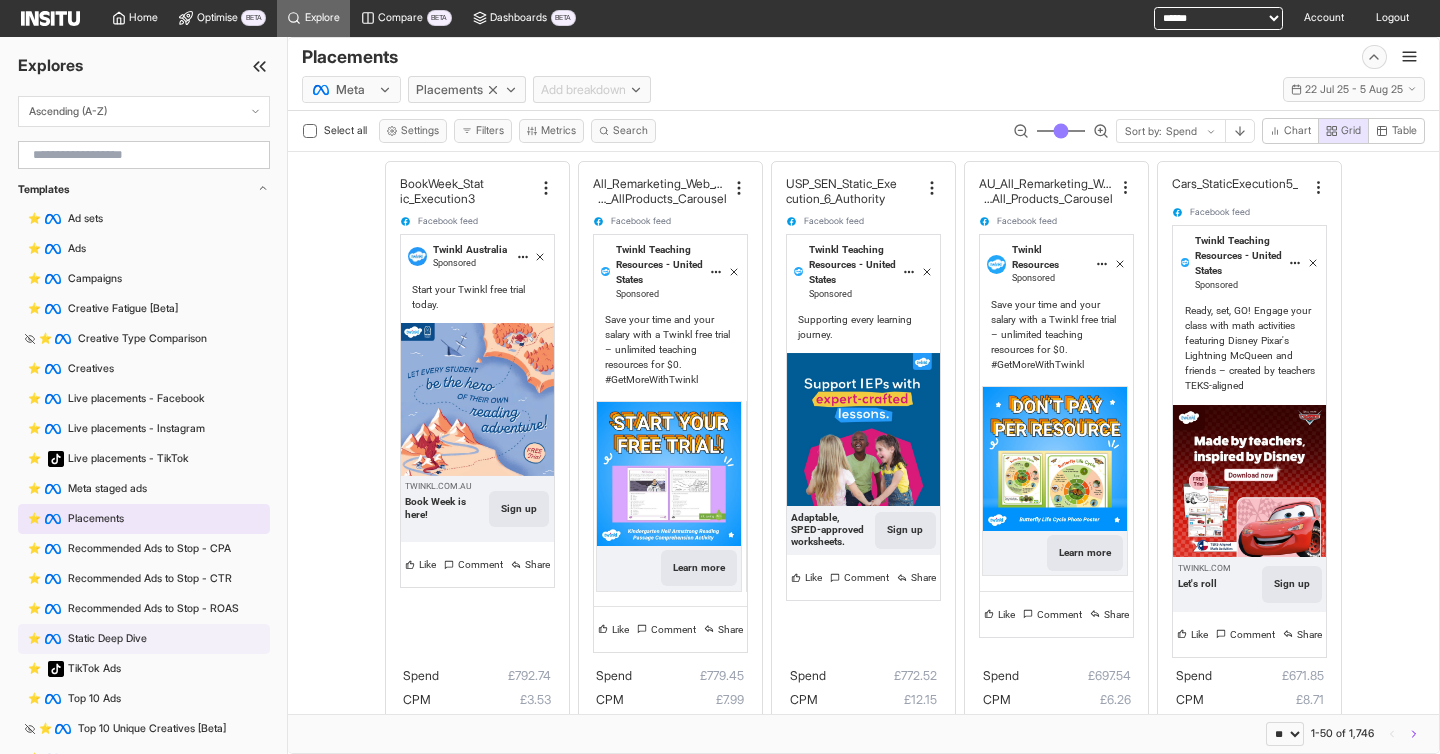 click on "⭐️   Static Deep Dive" at bounding box center [144, 639] 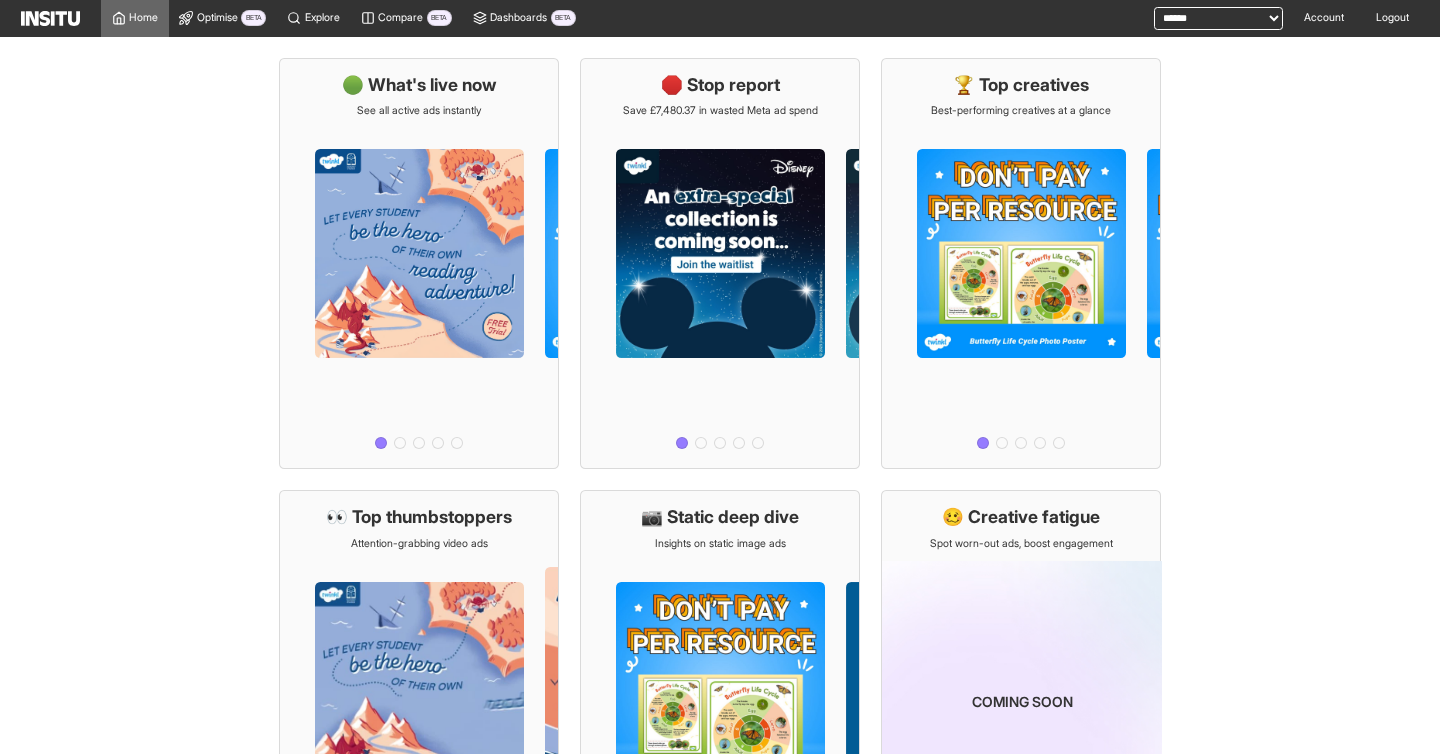 scroll, scrollTop: 0, scrollLeft: 0, axis: both 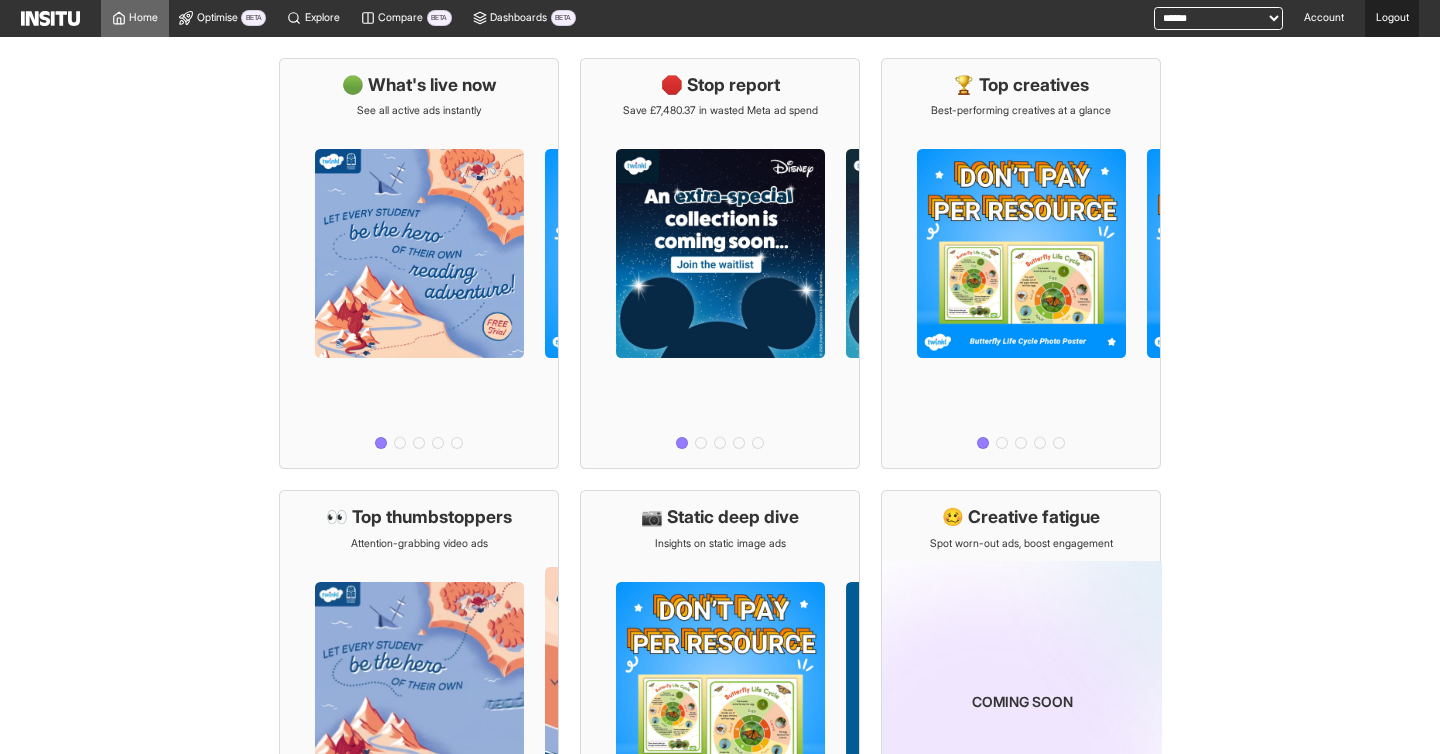 click on "Logout" at bounding box center [1392, 18] 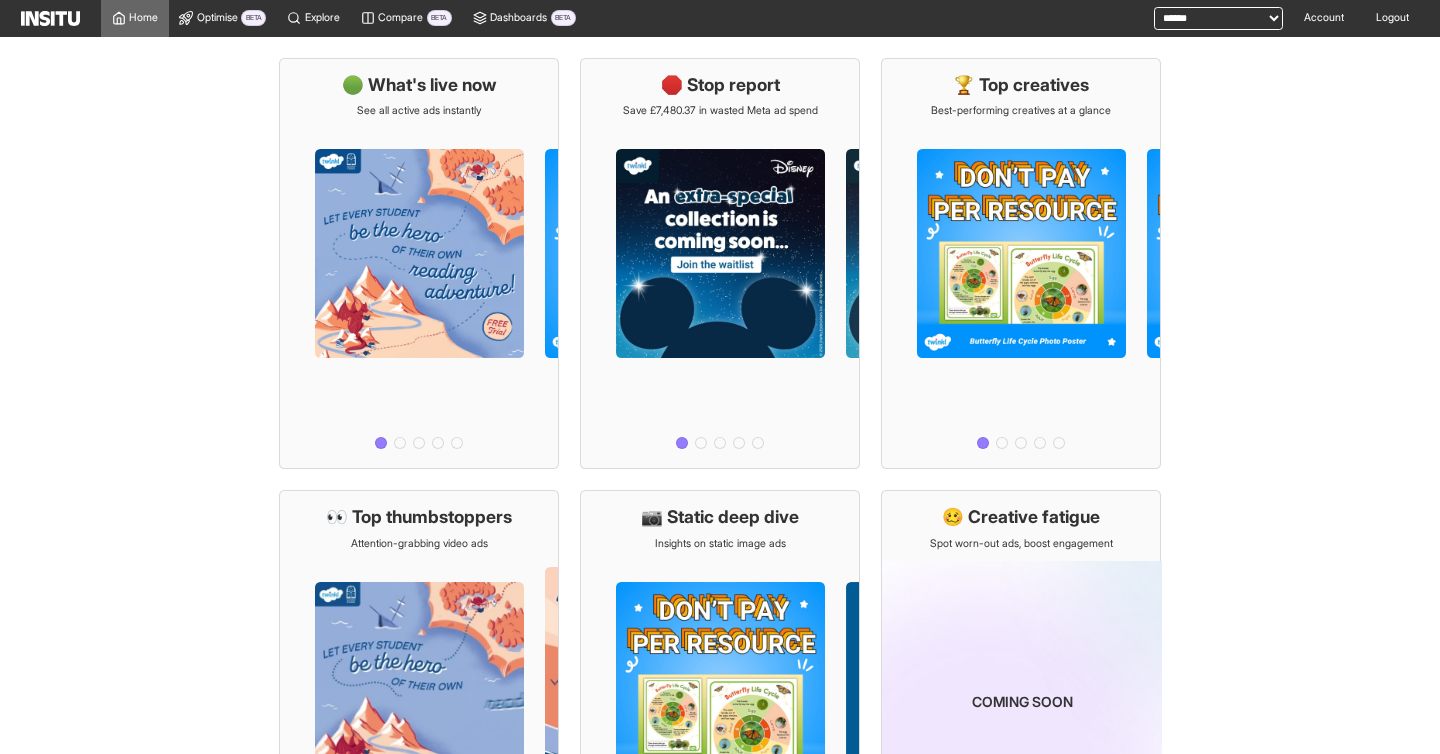 scroll, scrollTop: 0, scrollLeft: 0, axis: both 